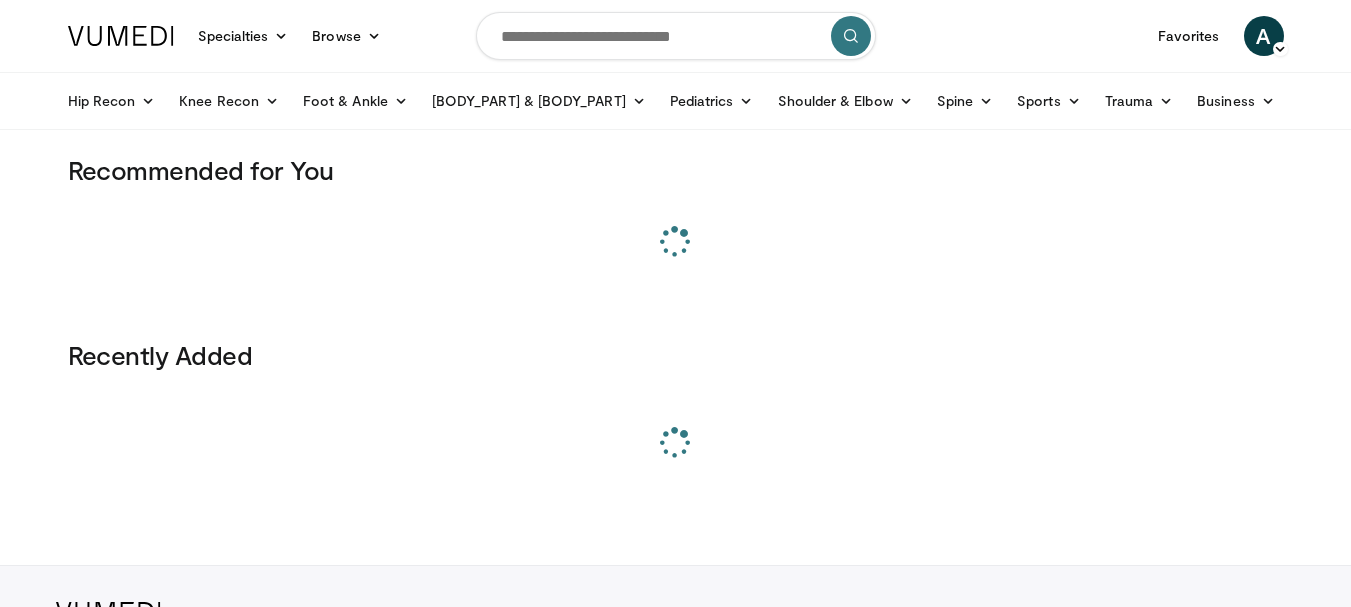 scroll, scrollTop: 0, scrollLeft: 0, axis: both 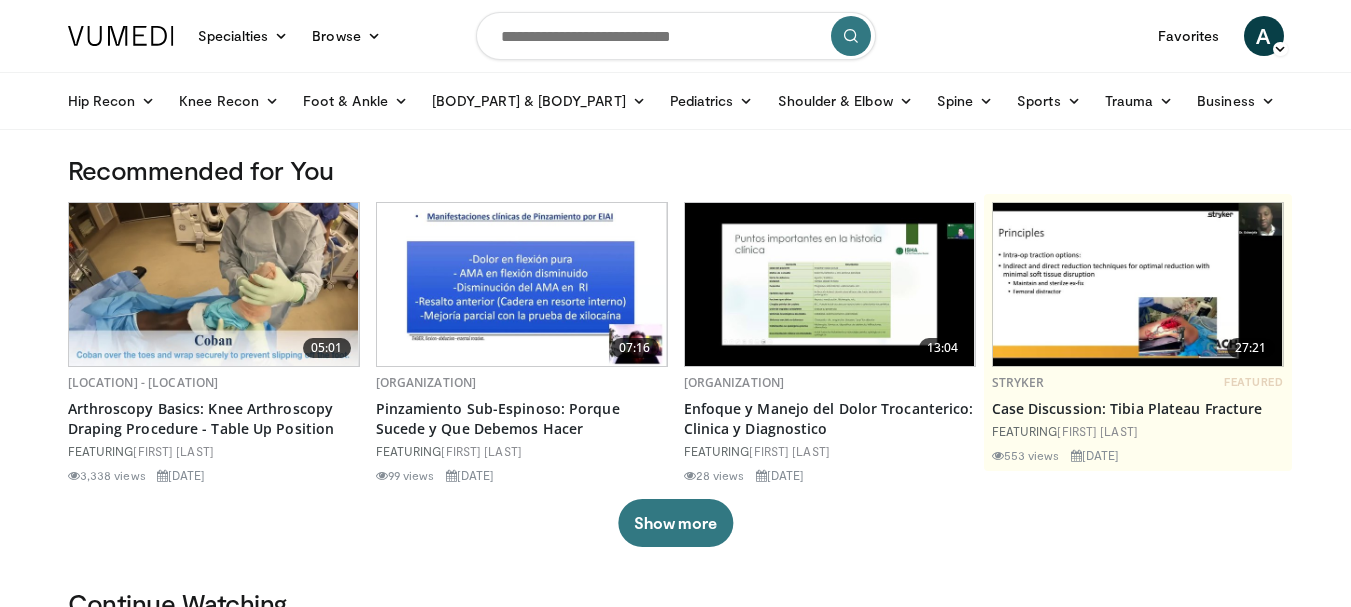 click at bounding box center (1138, 284) 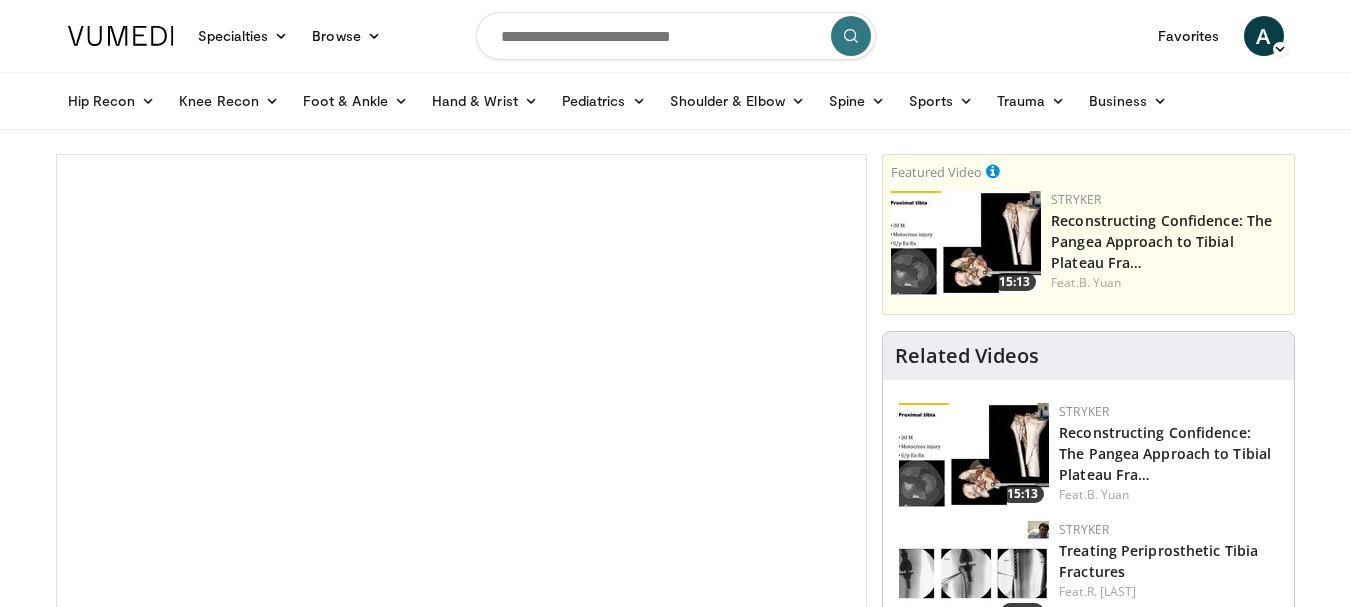 scroll, scrollTop: 0, scrollLeft: 0, axis: both 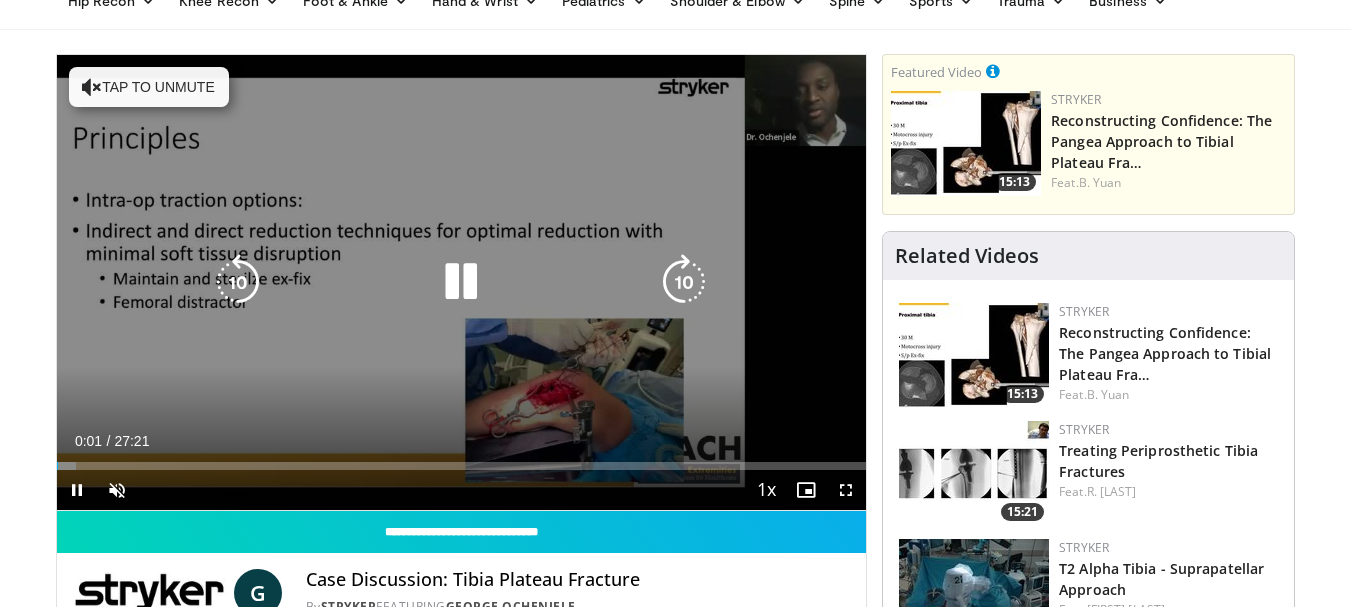 click at bounding box center (92, 87) 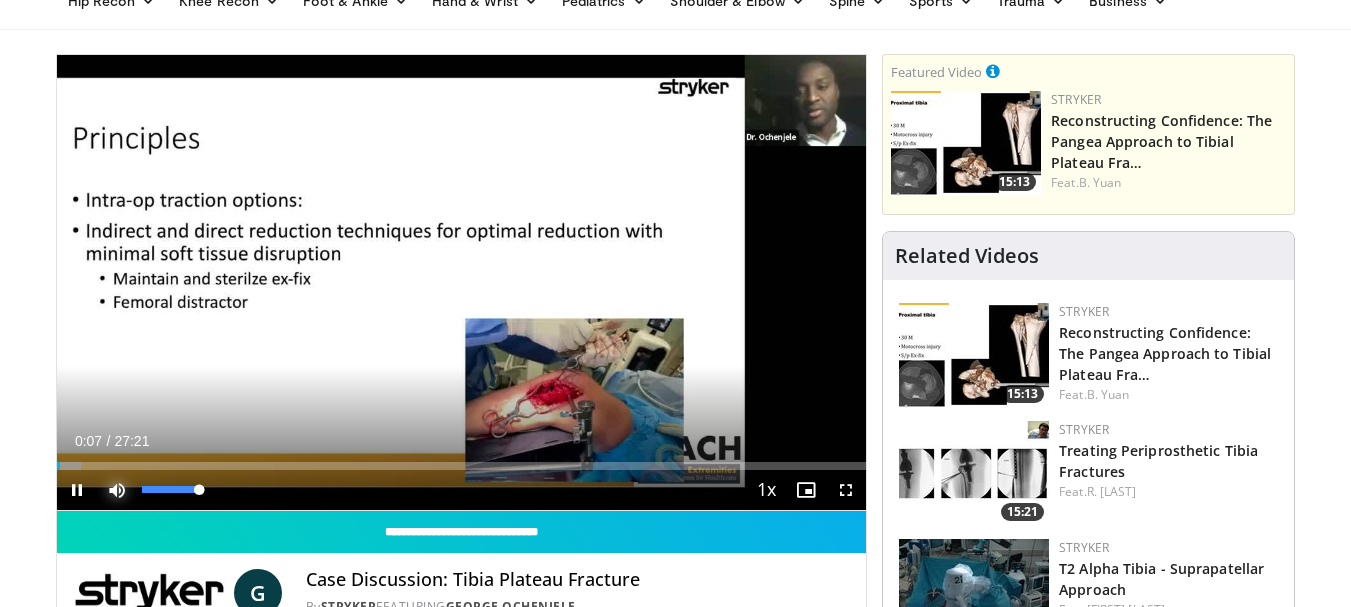 click at bounding box center [117, 490] 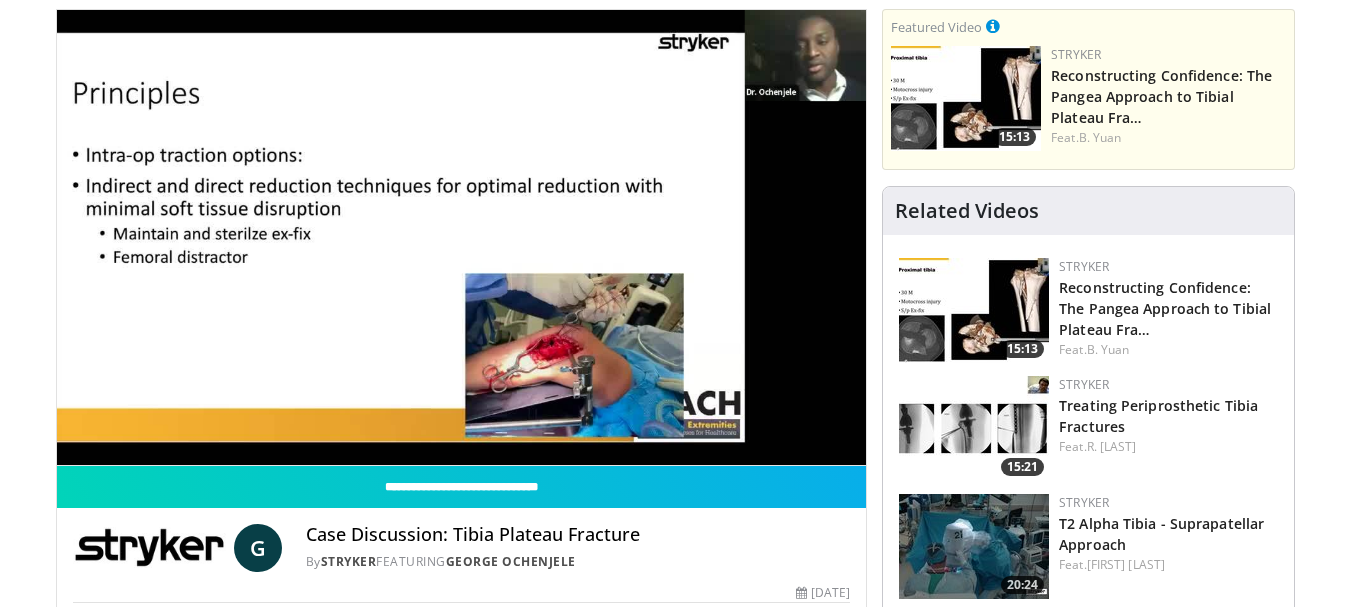 scroll, scrollTop: 100, scrollLeft: 0, axis: vertical 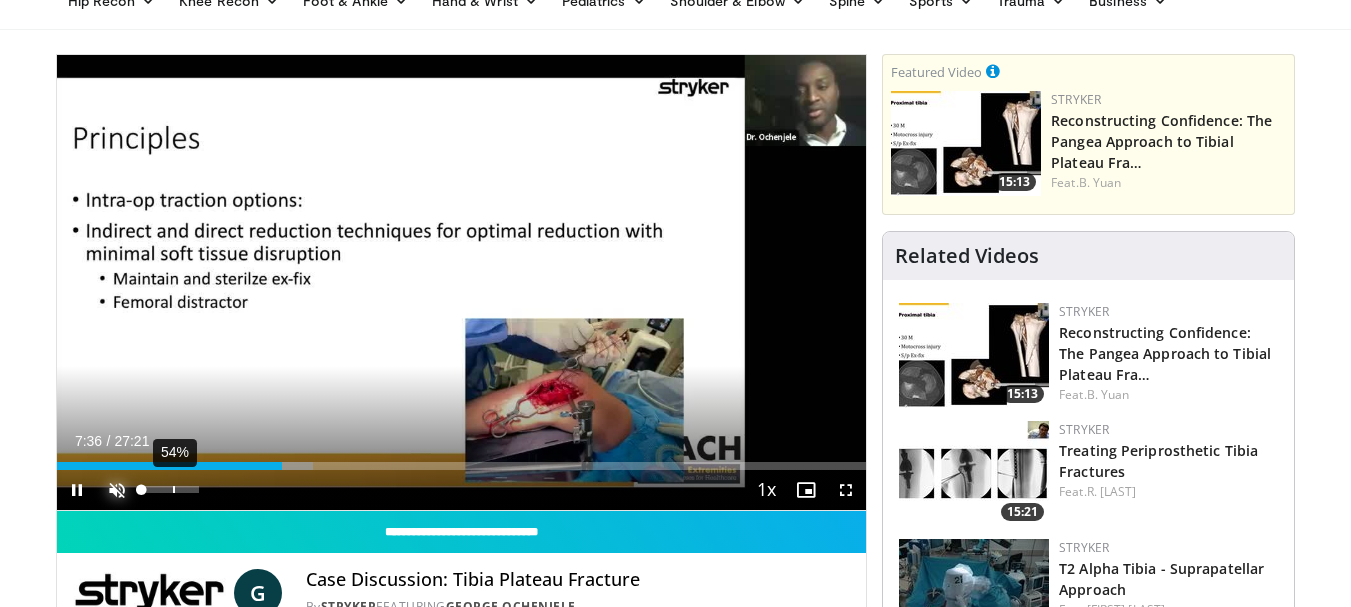 click on "54%" at bounding box center [174, 489] 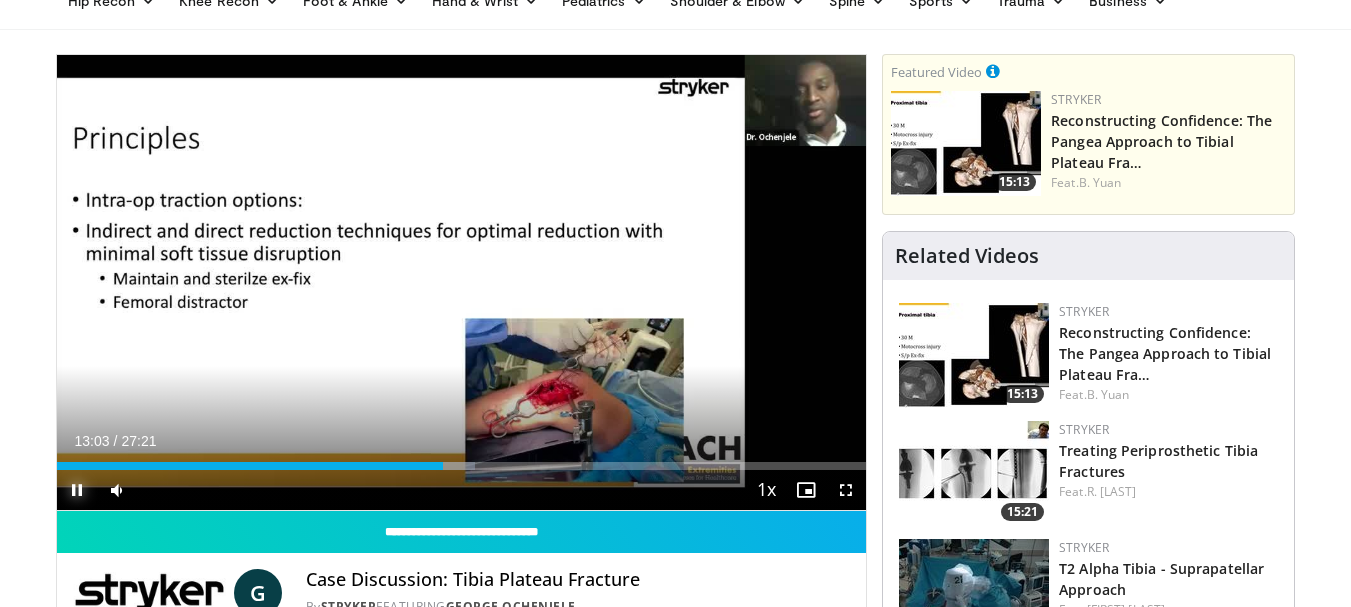 click at bounding box center [77, 490] 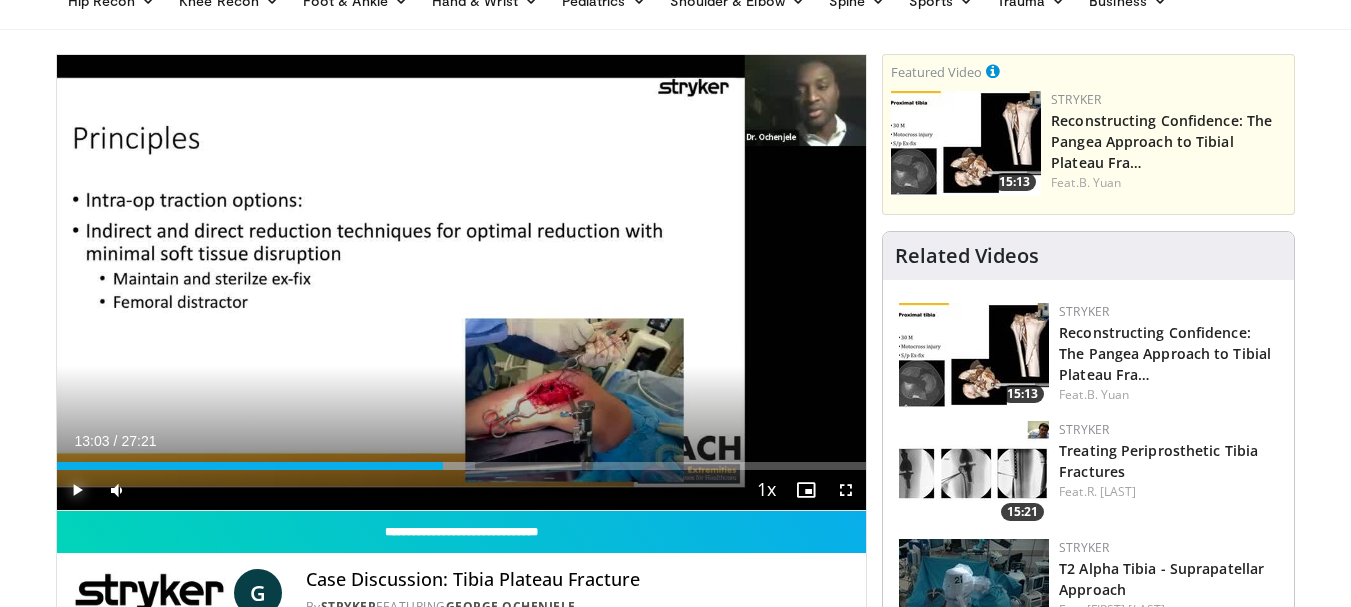 click at bounding box center (77, 490) 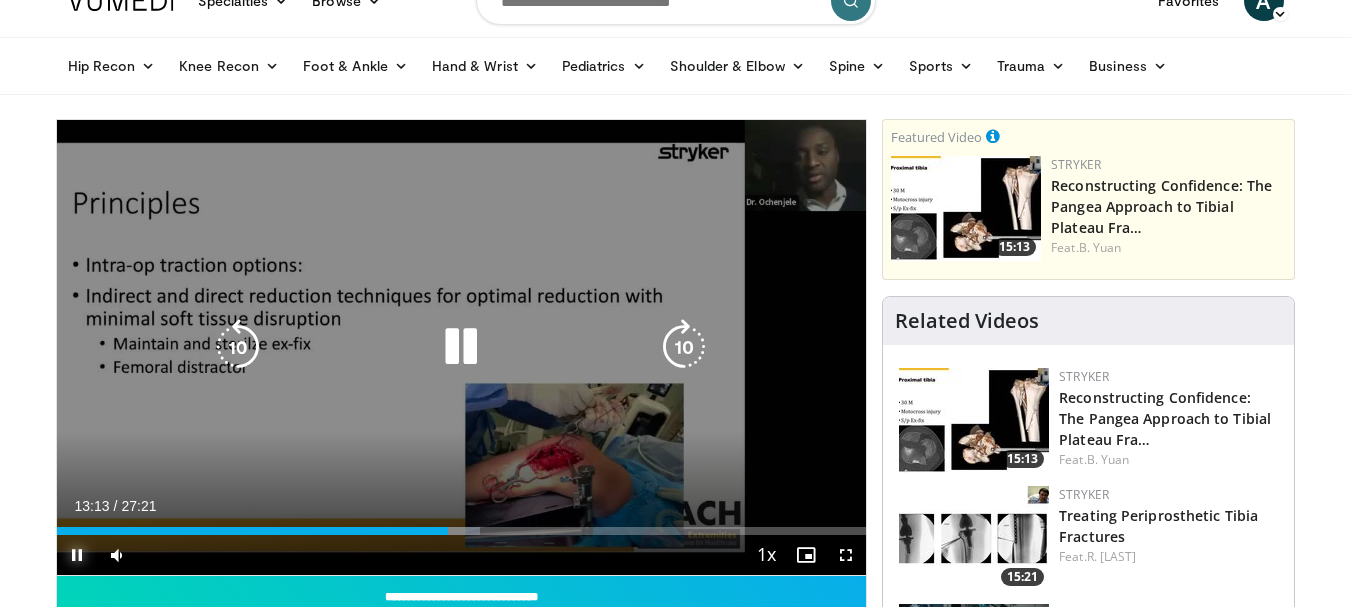 scroll, scrollTop: 0, scrollLeft: 0, axis: both 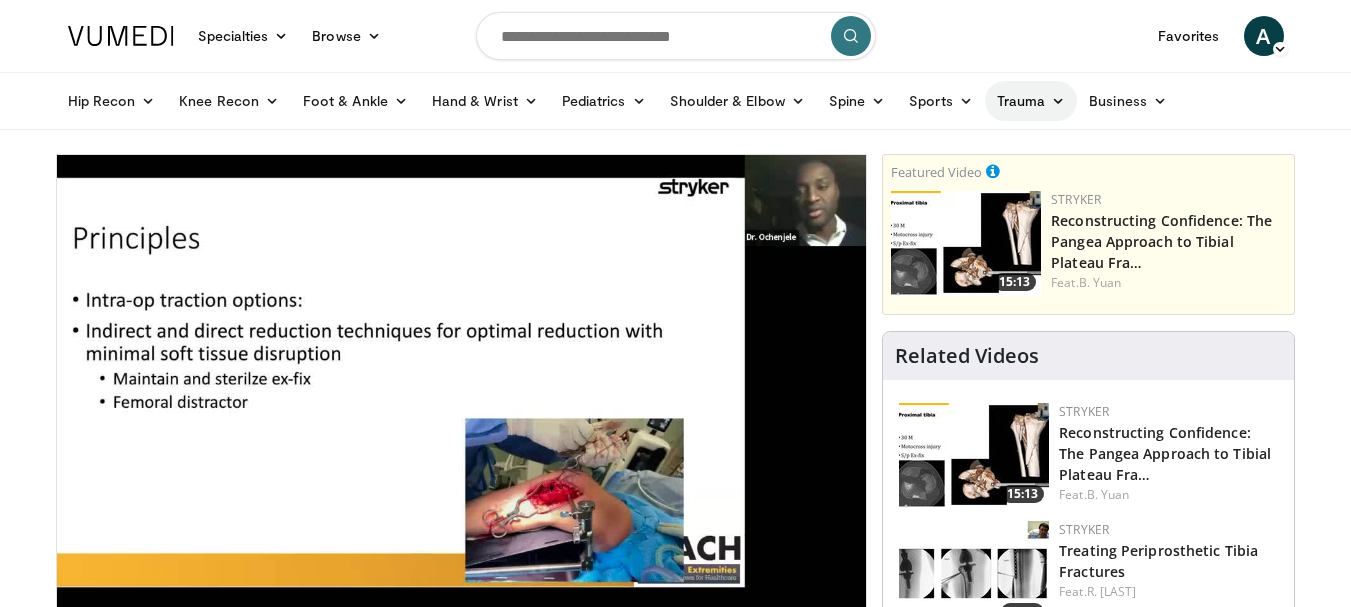 click on "Trauma" at bounding box center (1031, 101) 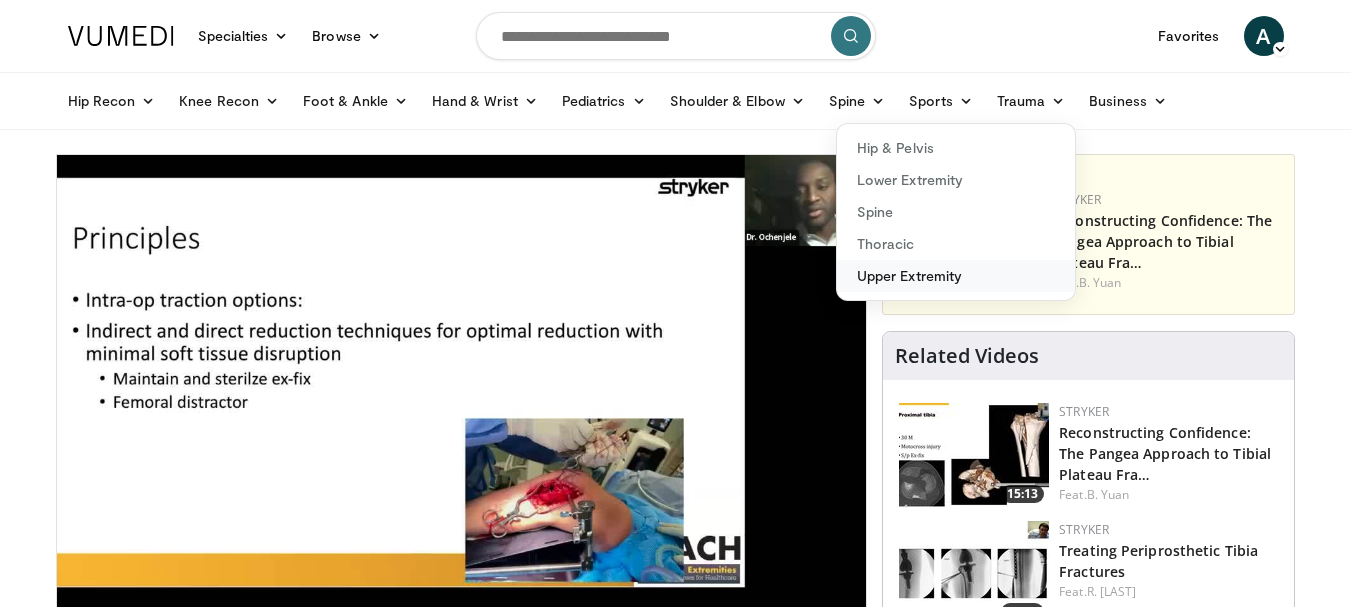 click on "Upper Extremity" at bounding box center [956, 276] 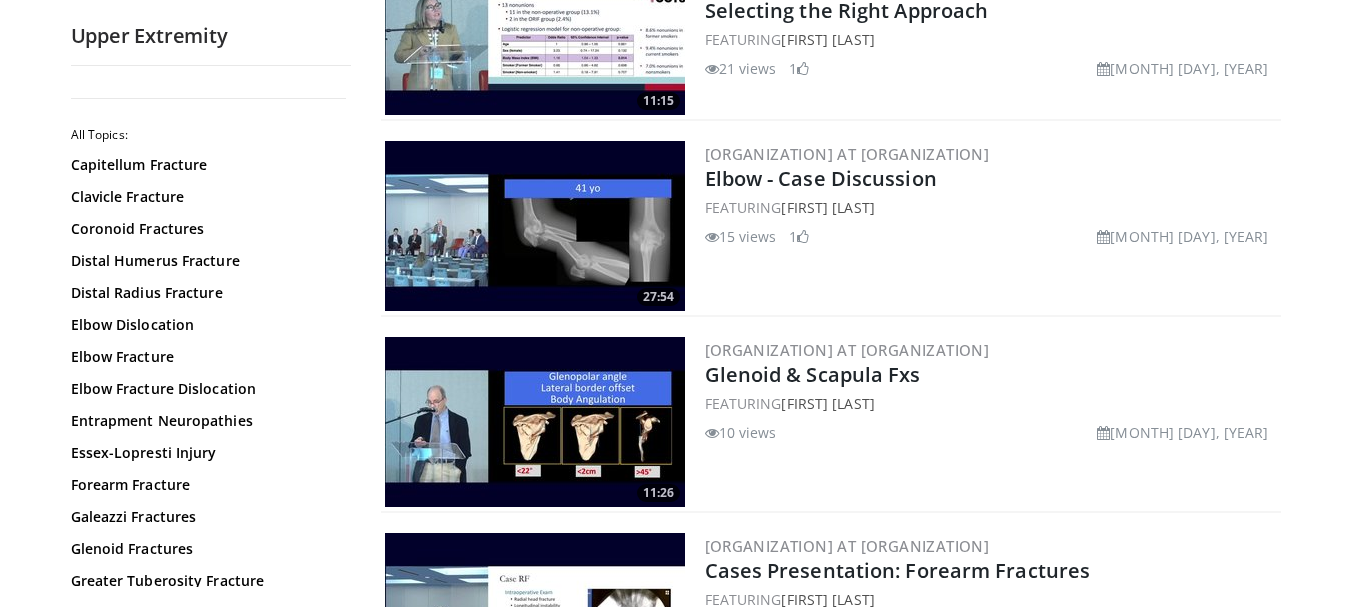 scroll, scrollTop: 500, scrollLeft: 0, axis: vertical 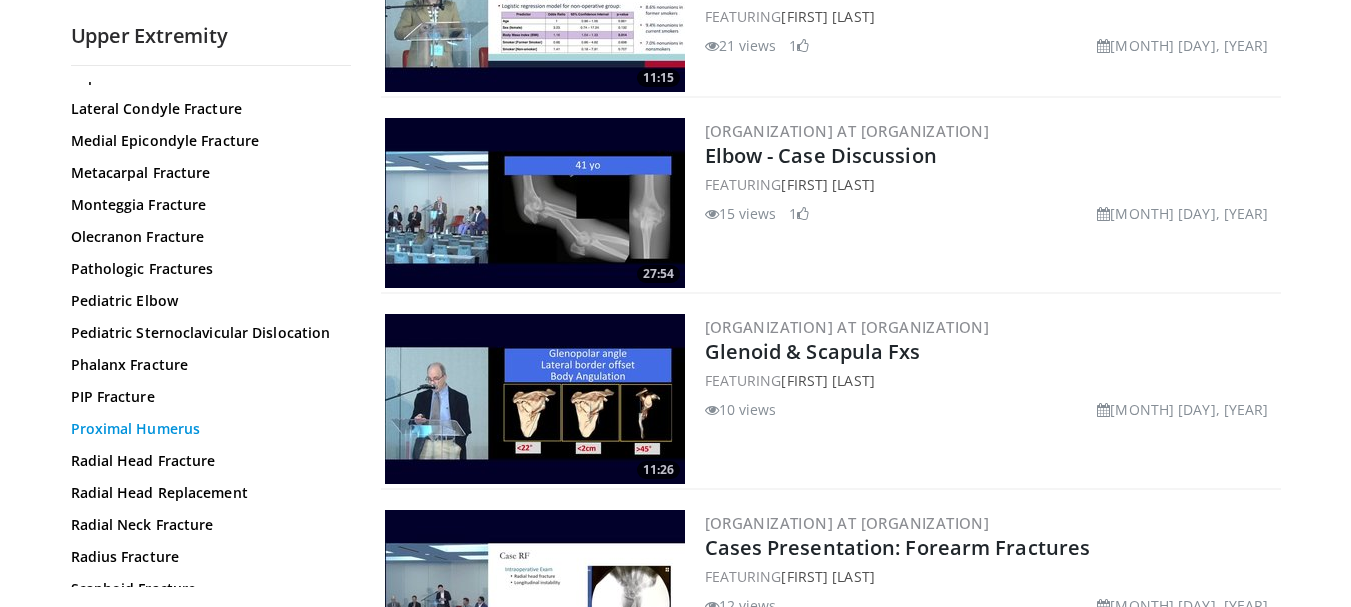click on "Proximal Humerus" at bounding box center (206, 429) 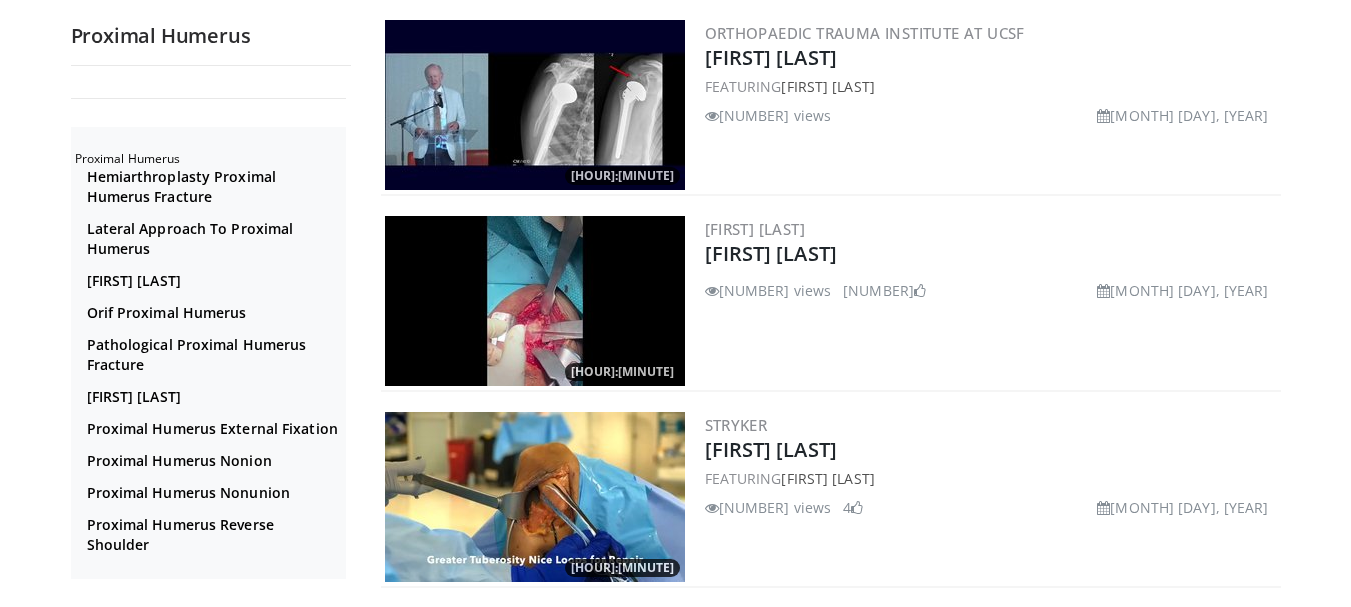 scroll, scrollTop: 600, scrollLeft: 0, axis: vertical 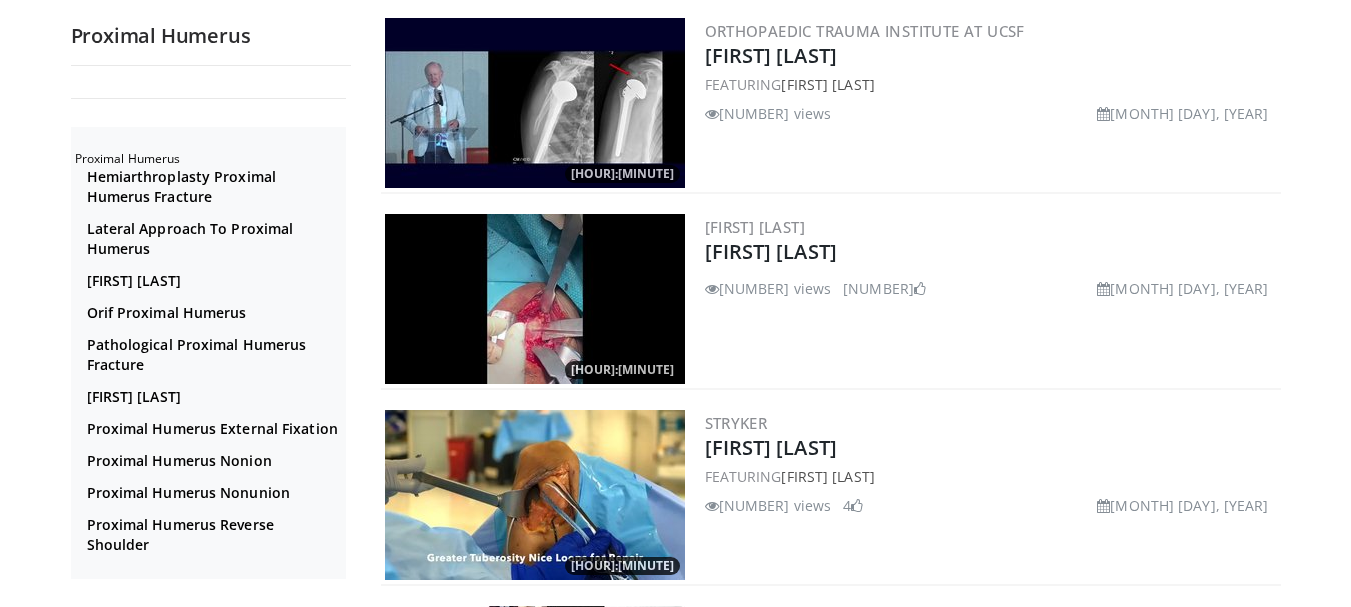 click at bounding box center [535, 103] 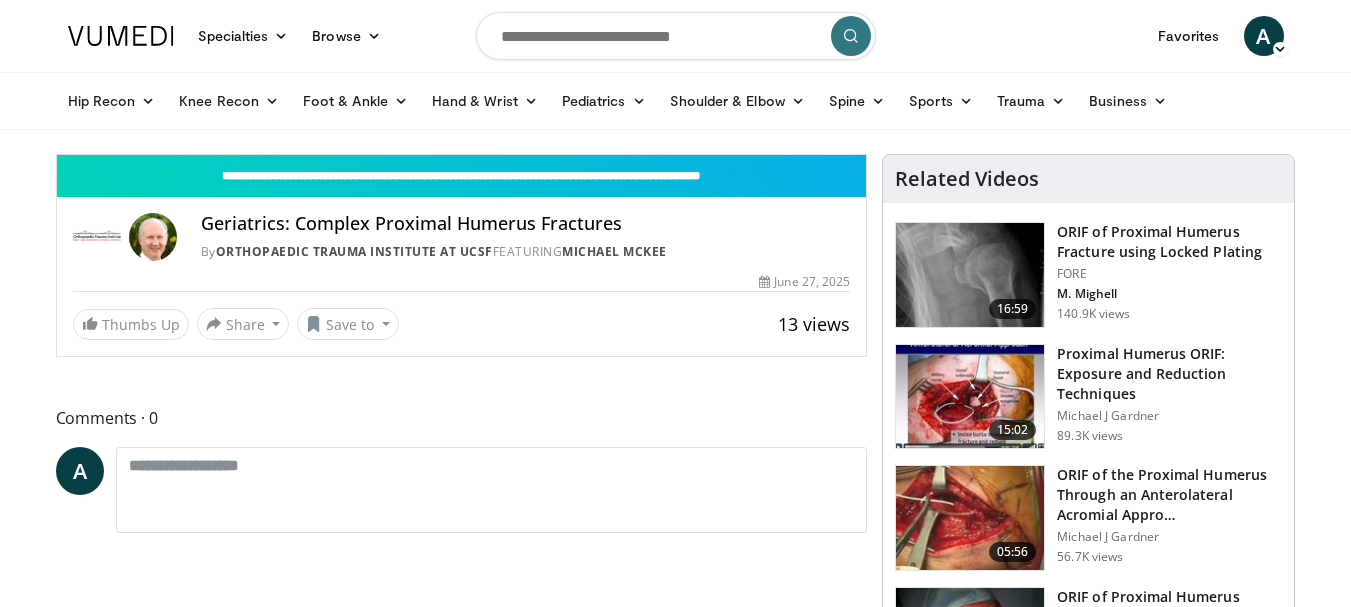 scroll, scrollTop: 0, scrollLeft: 0, axis: both 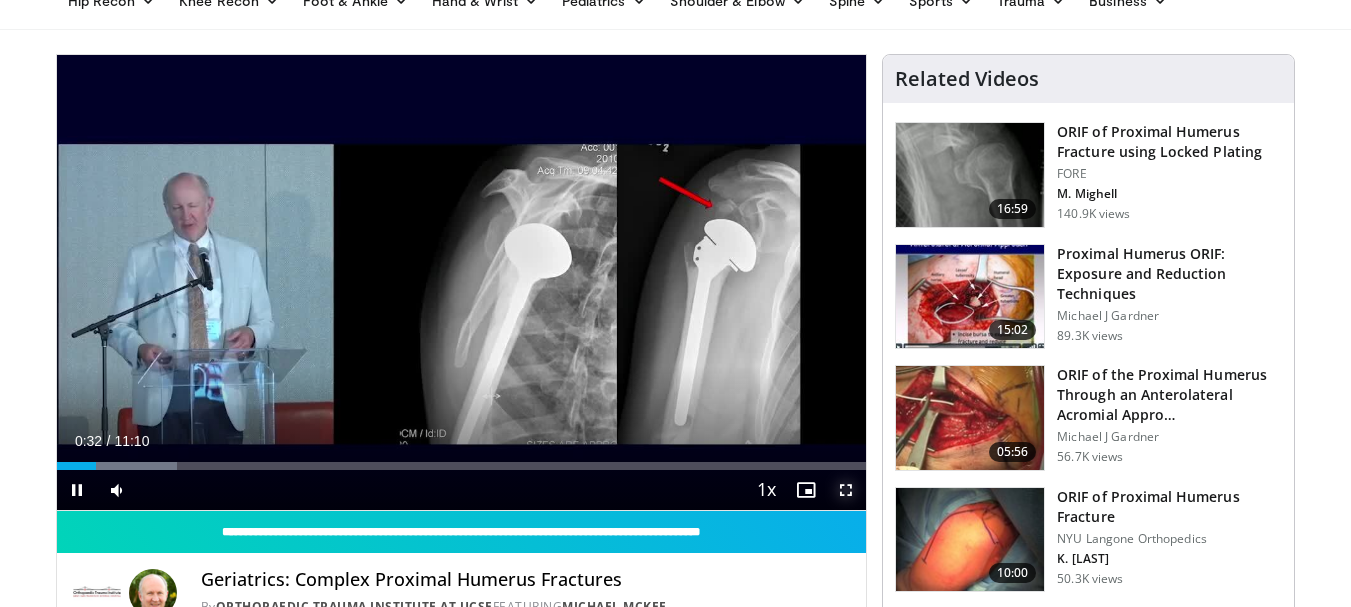 click at bounding box center (846, 490) 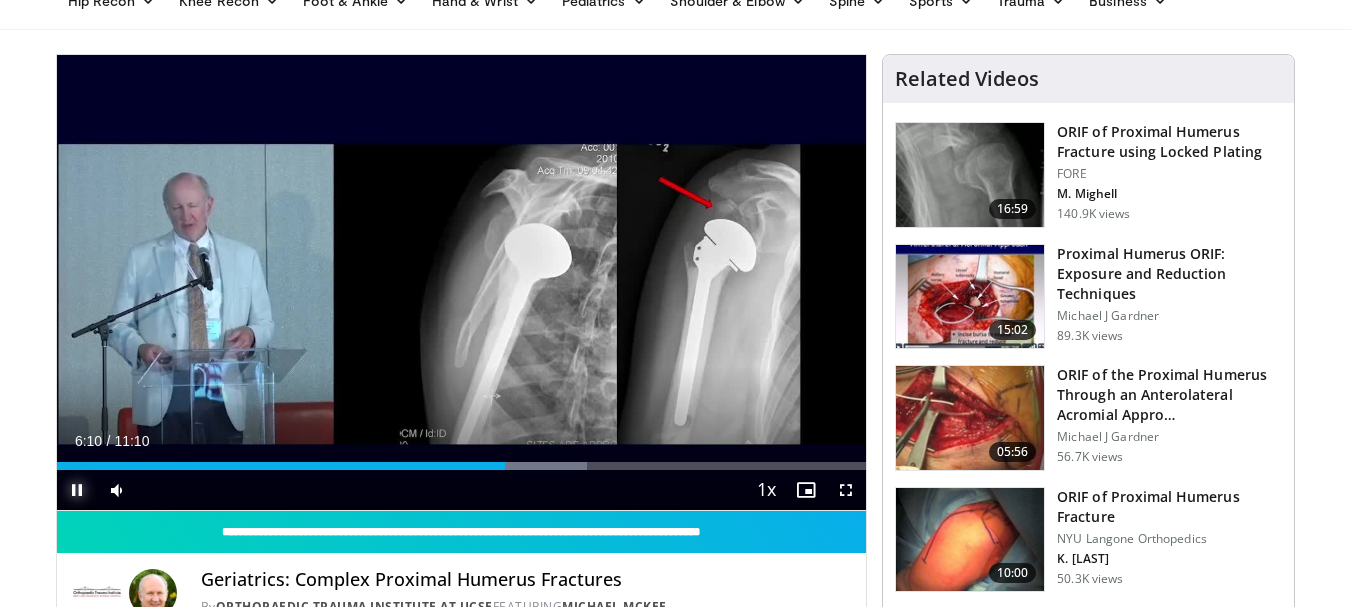 click at bounding box center [77, 490] 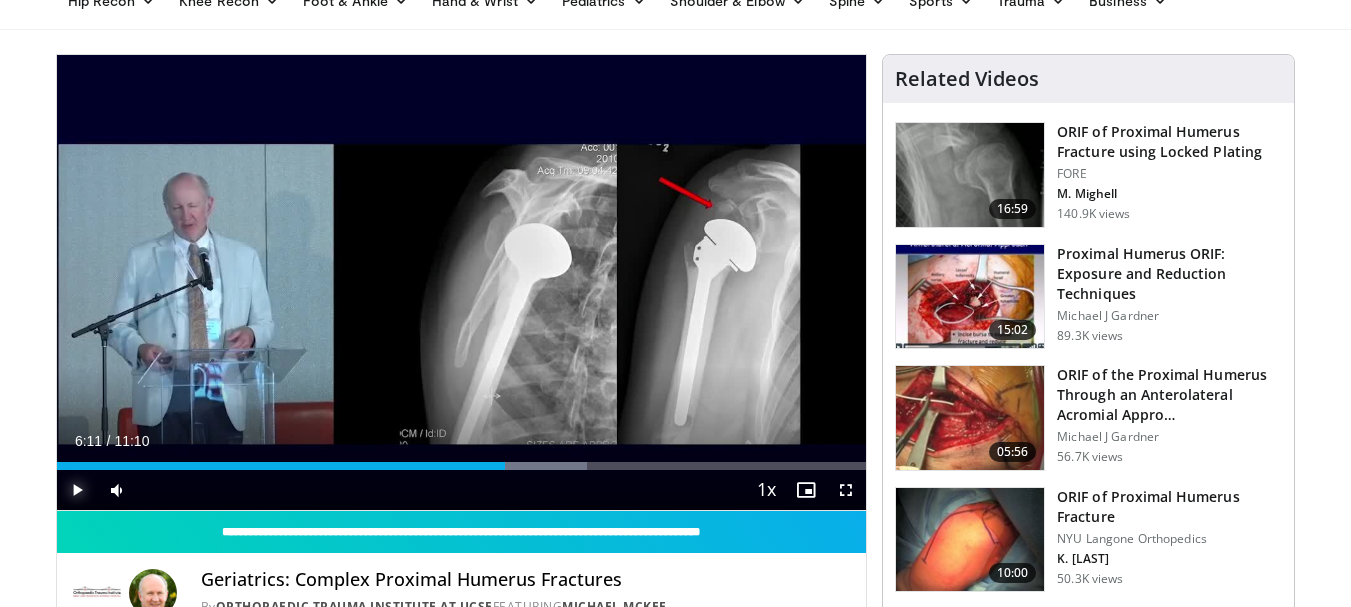 click at bounding box center [77, 490] 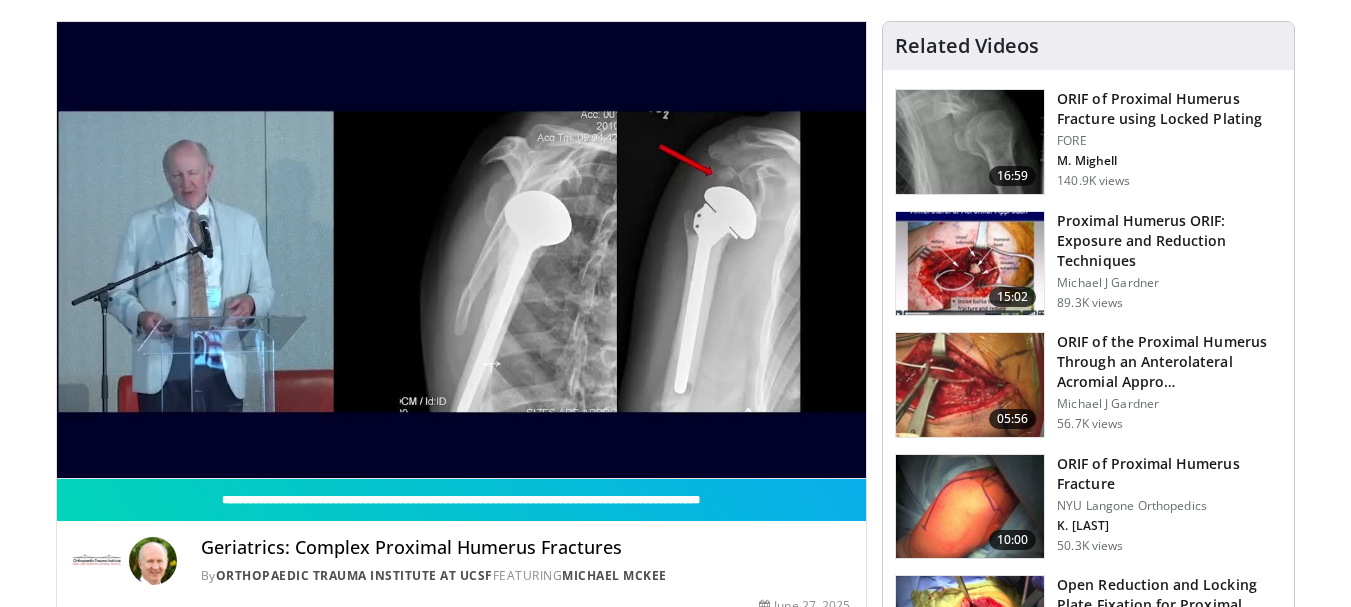 scroll, scrollTop: 100, scrollLeft: 0, axis: vertical 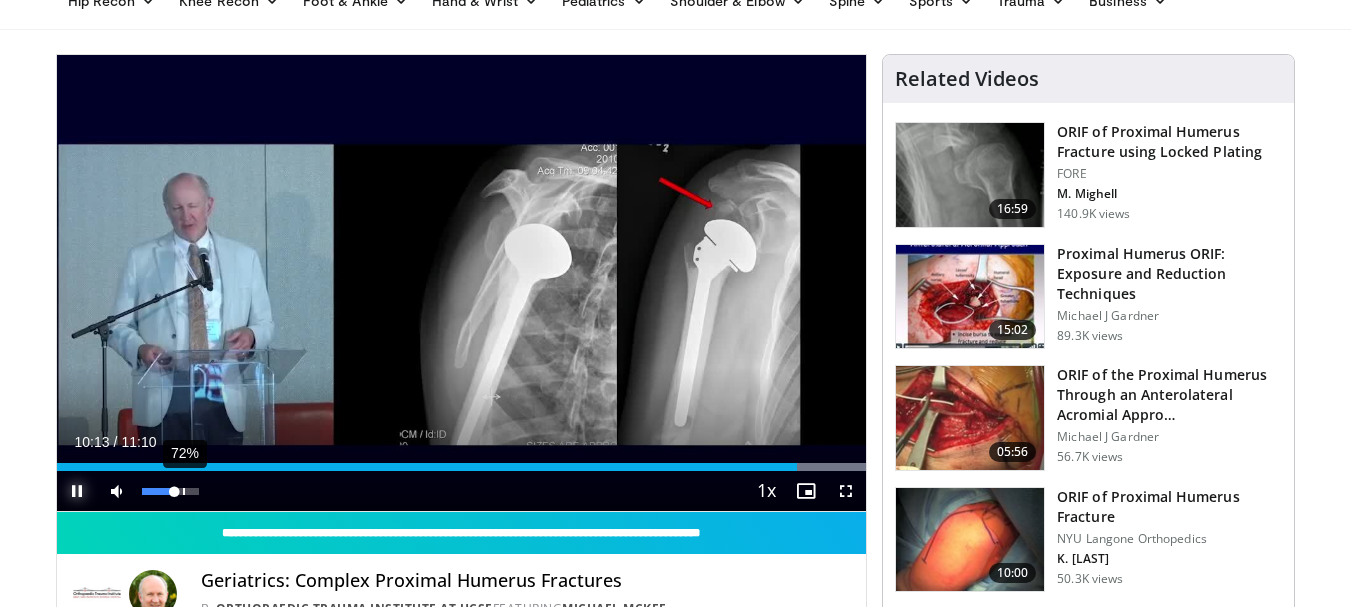 click on "72%" at bounding box center [170, 491] 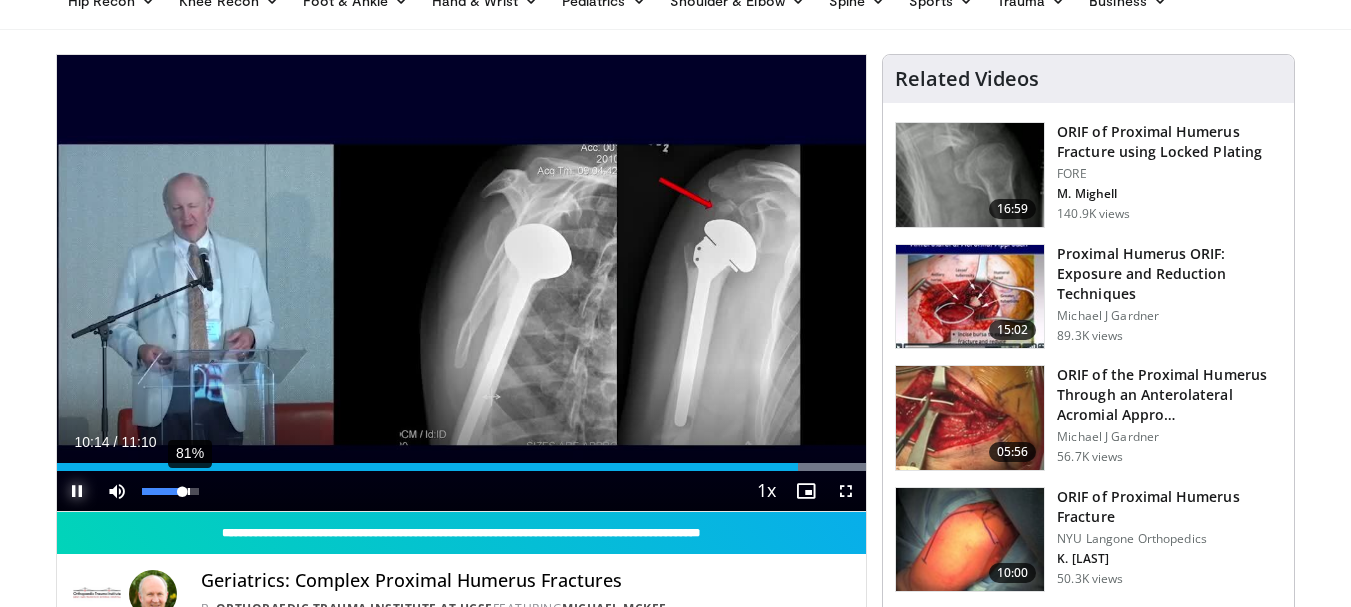 click at bounding box center (162, 491) 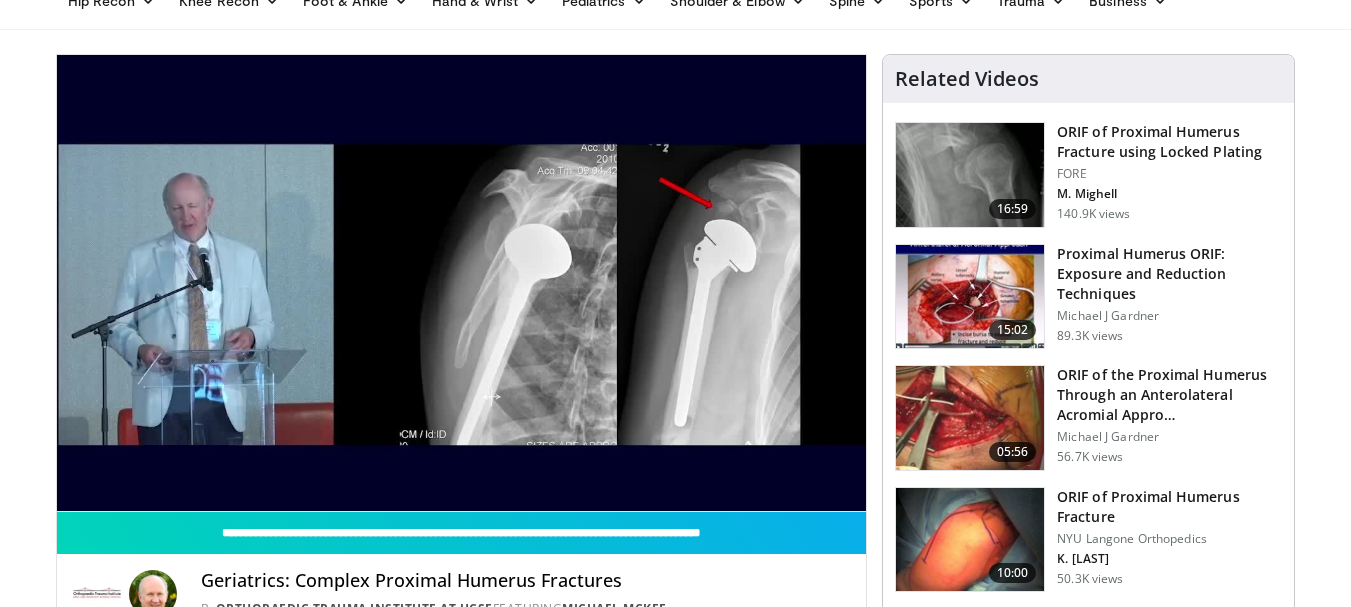 click on "Specialties
Adult & Family Medicine
Allergy, Asthma, Immunology
Anesthesiology
Cardiology
Dental
Dermatology
Endocrinology
Gastroenterology & Hepatology
General Surgery
Hematology & Oncology
Infectious Disease
Nephrology
Neurology
Neurosurgery
Obstetrics & Gynecology
Ophthalmology
Oral Maxillofacial
Orthopaedics
Otolaryngology
Pediatrics
Plastic Surgery
Podiatry
Psychiatry
Pulmonology
Radiation Oncology
Radiology
Rheumatology
Urology" at bounding box center (675, 1407) 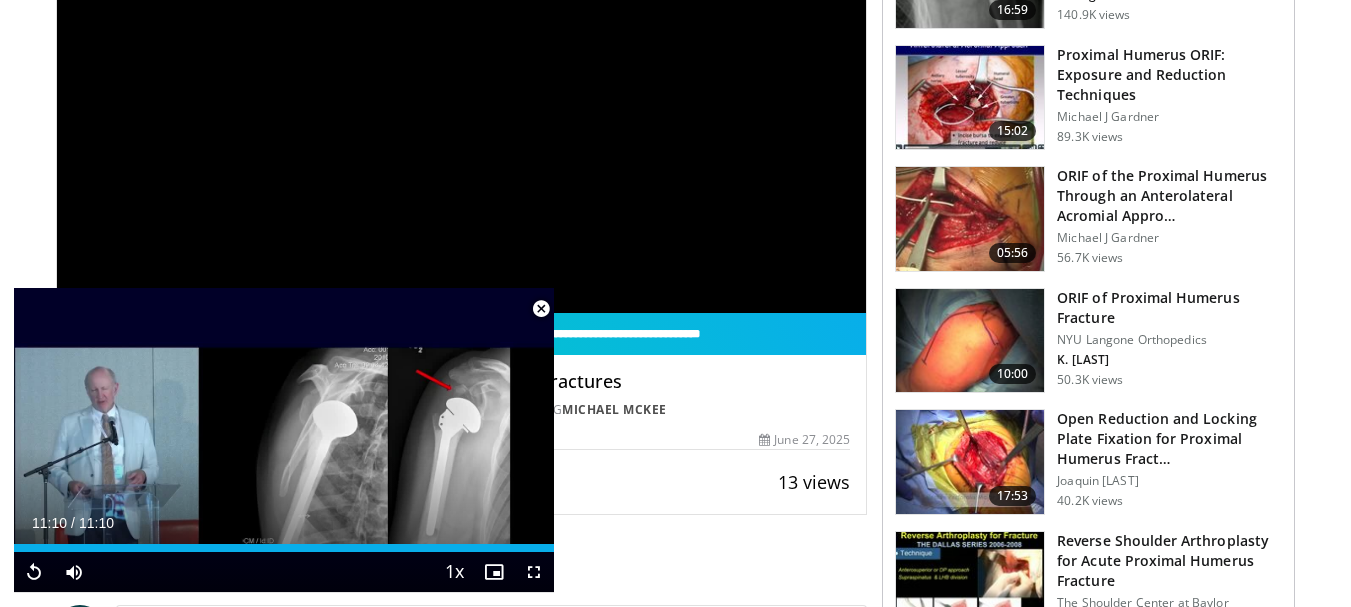 scroll, scrollTop: 400, scrollLeft: 0, axis: vertical 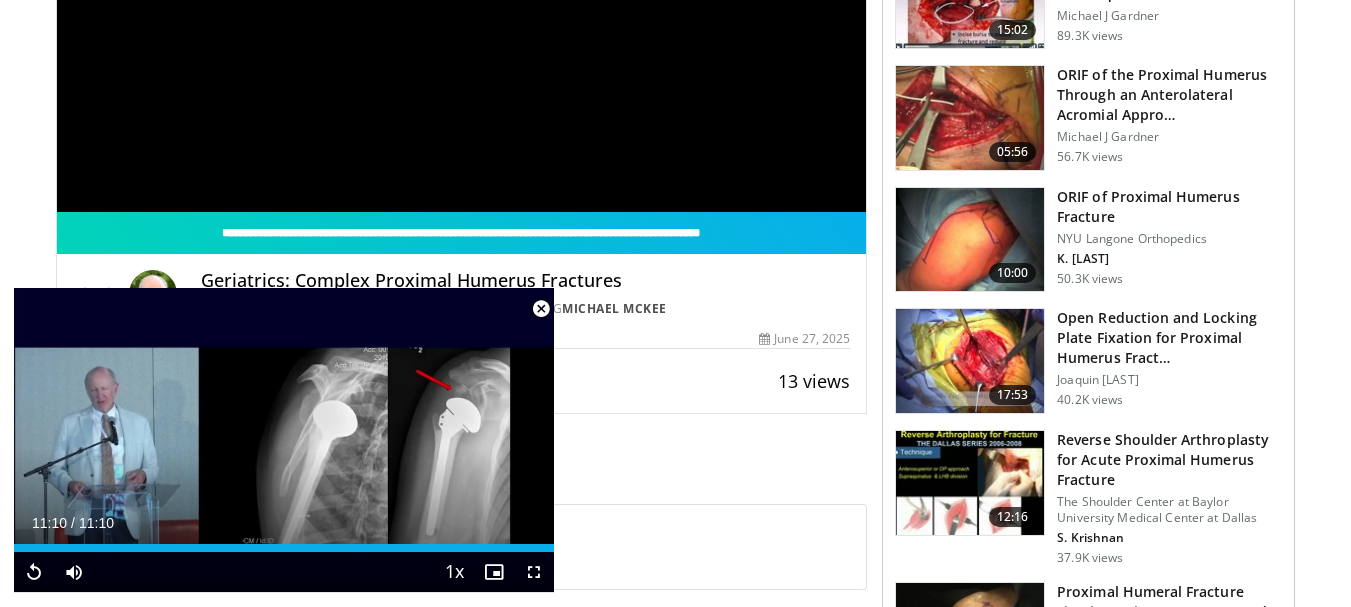 click at bounding box center [541, 309] 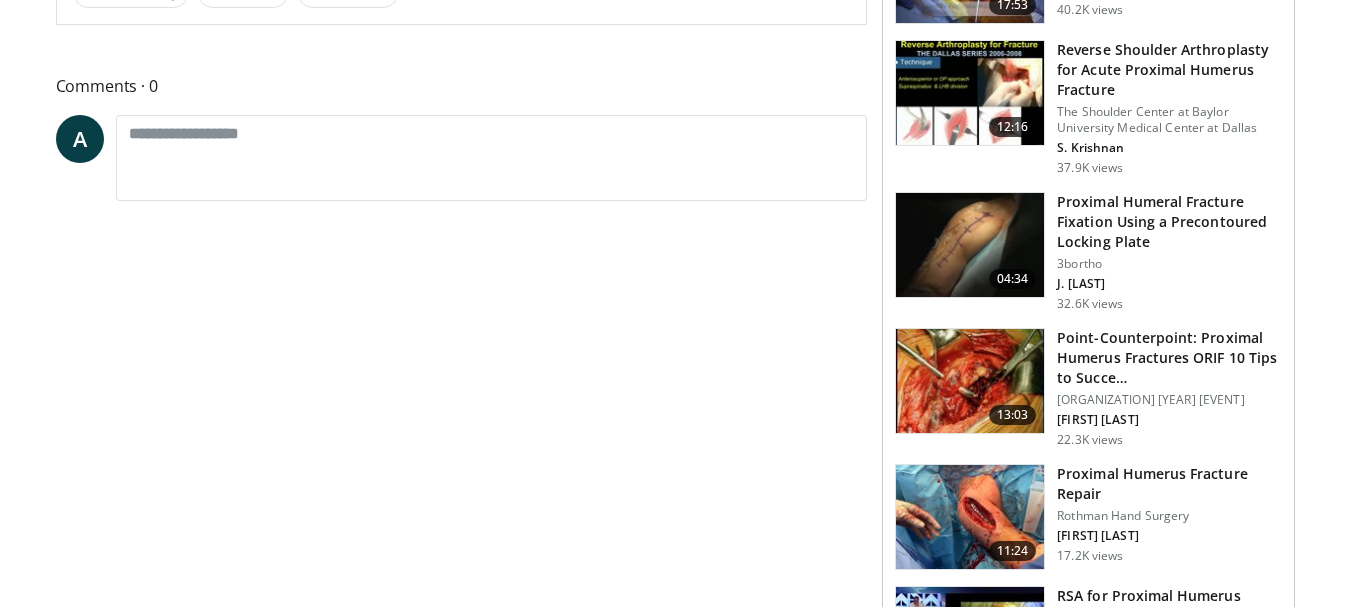scroll, scrollTop: 800, scrollLeft: 0, axis: vertical 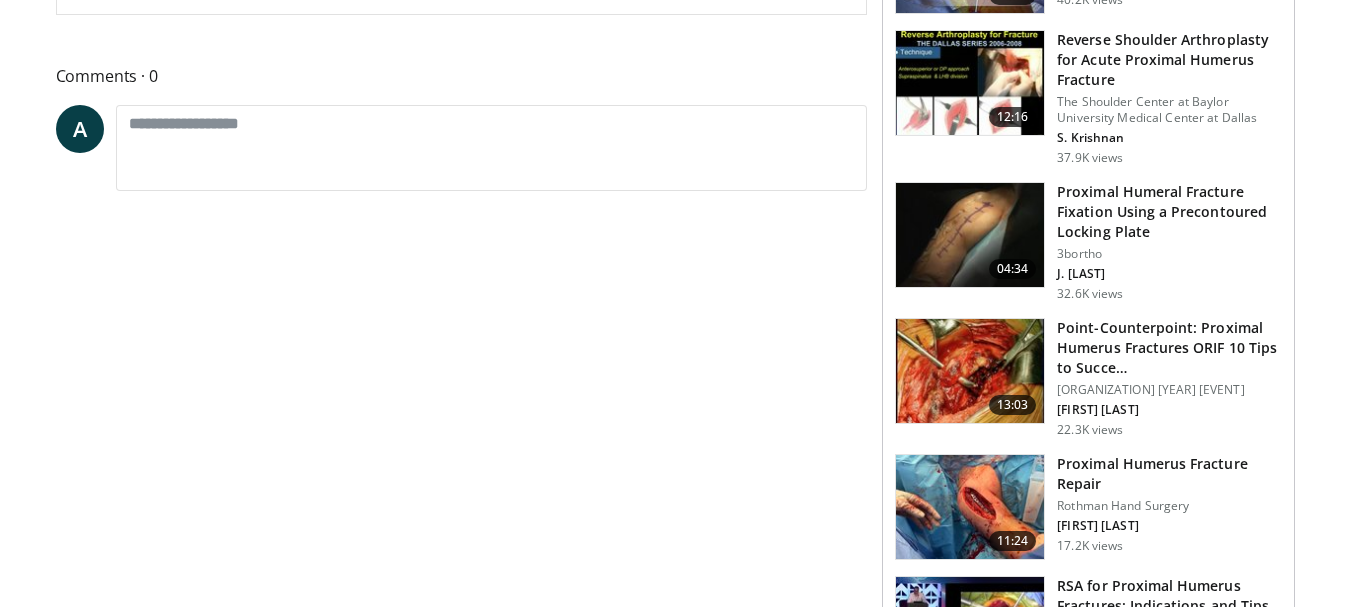click at bounding box center [970, 83] 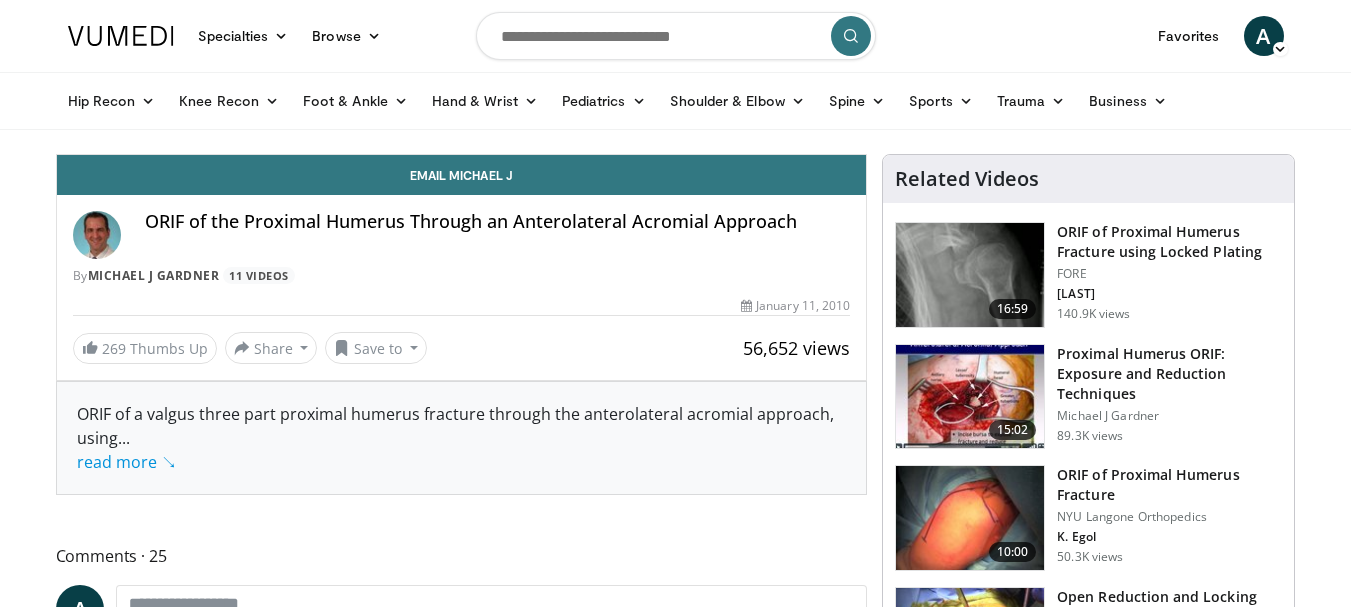 scroll, scrollTop: 0, scrollLeft: 0, axis: both 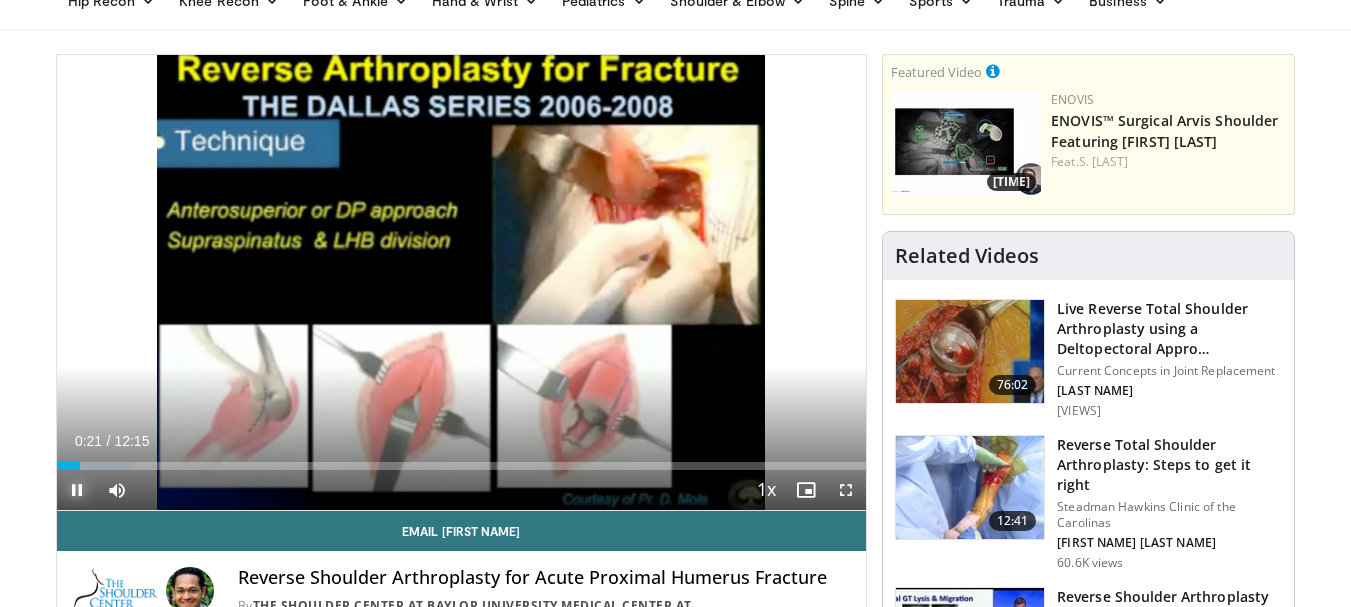 click at bounding box center [77, 490] 